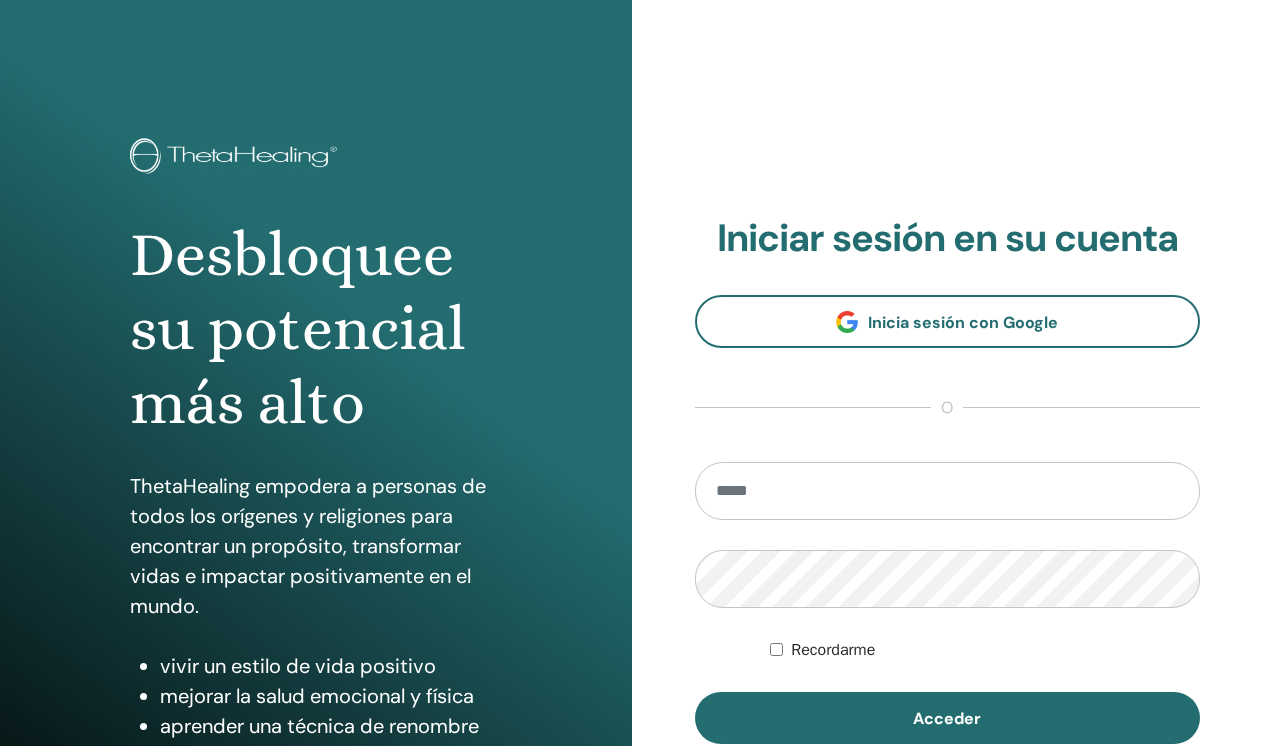 scroll, scrollTop: 0, scrollLeft: 0, axis: both 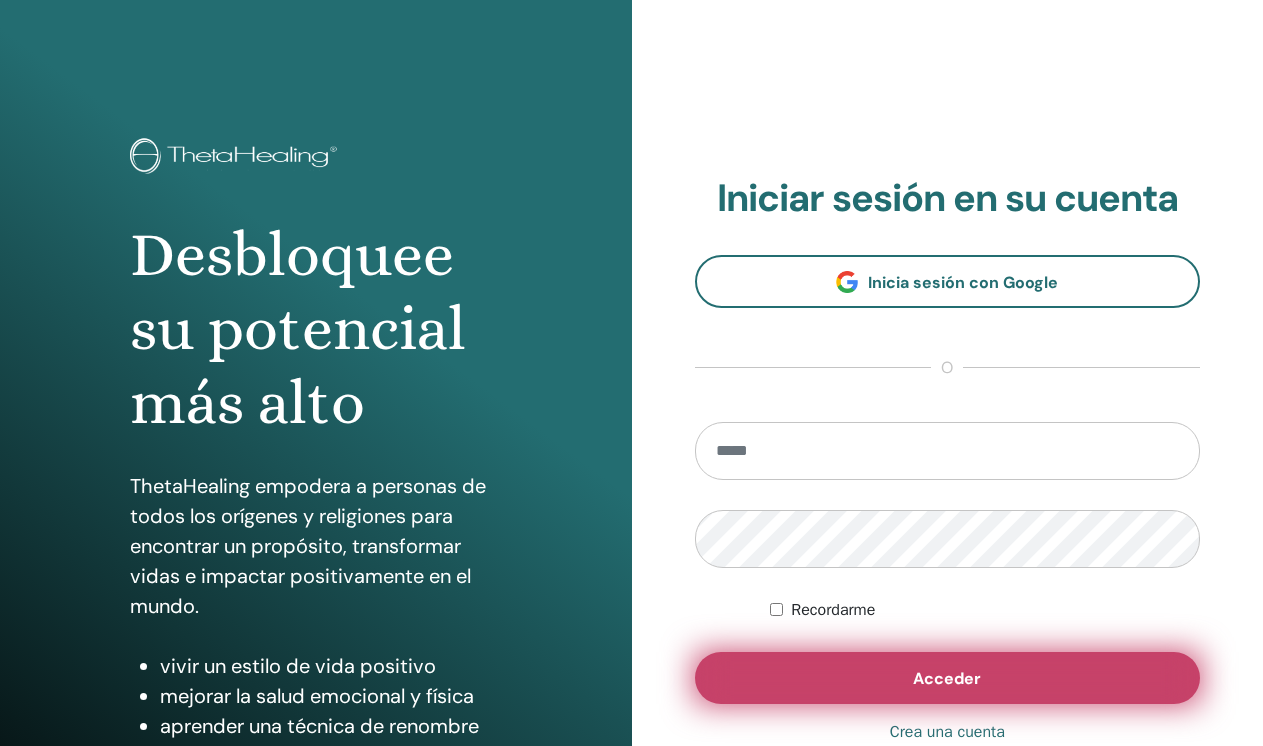 type on "**********" 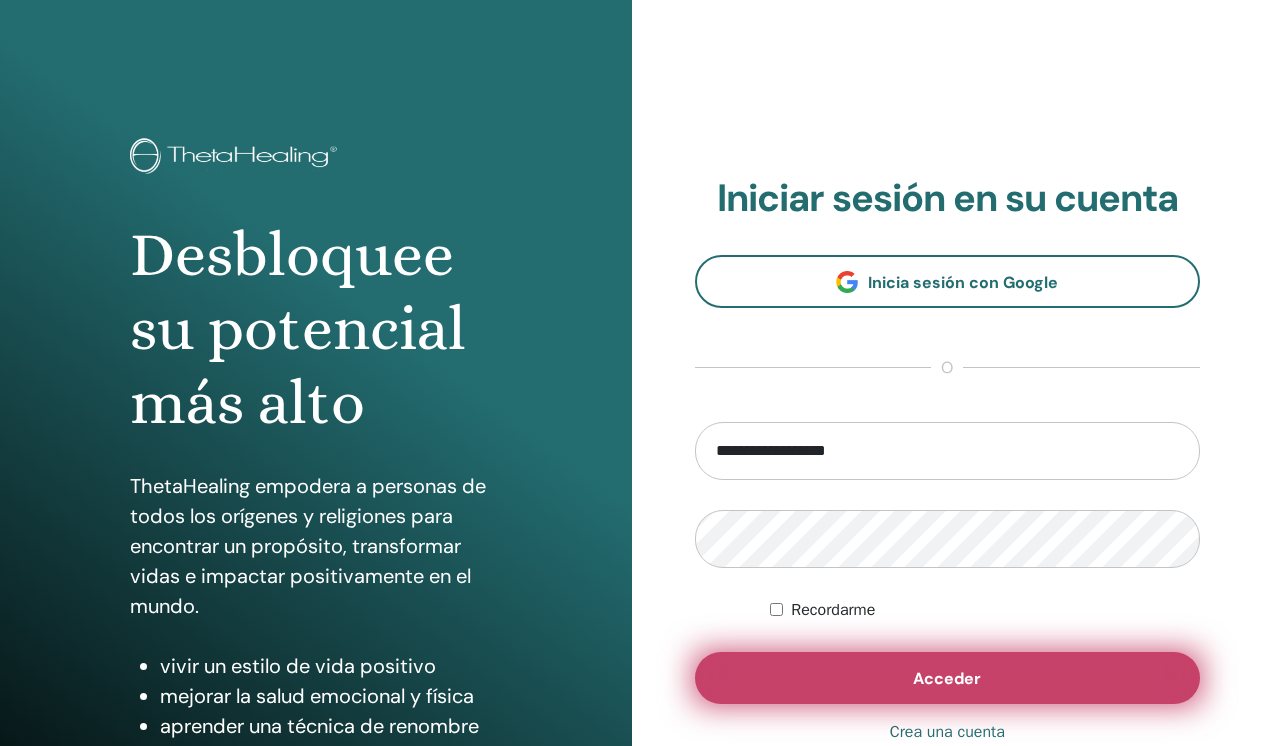 click on "Acceder" at bounding box center [948, 678] 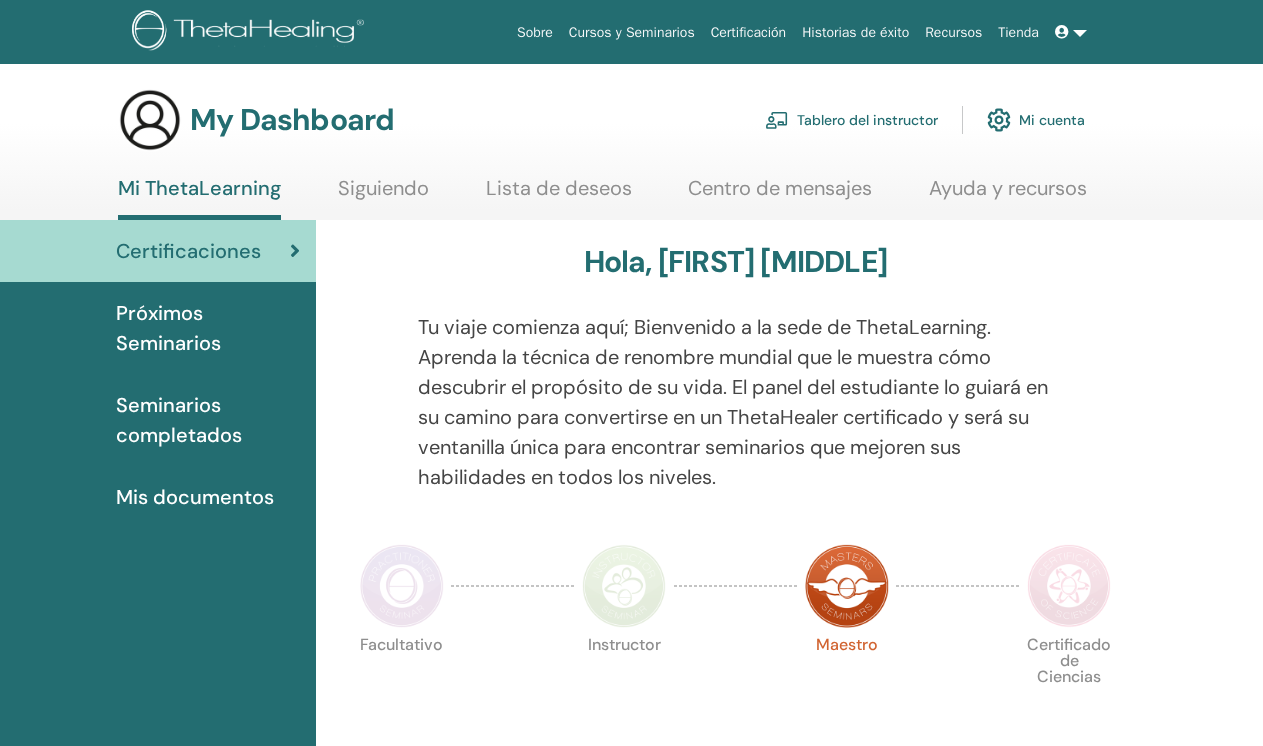 scroll, scrollTop: 0, scrollLeft: 0, axis: both 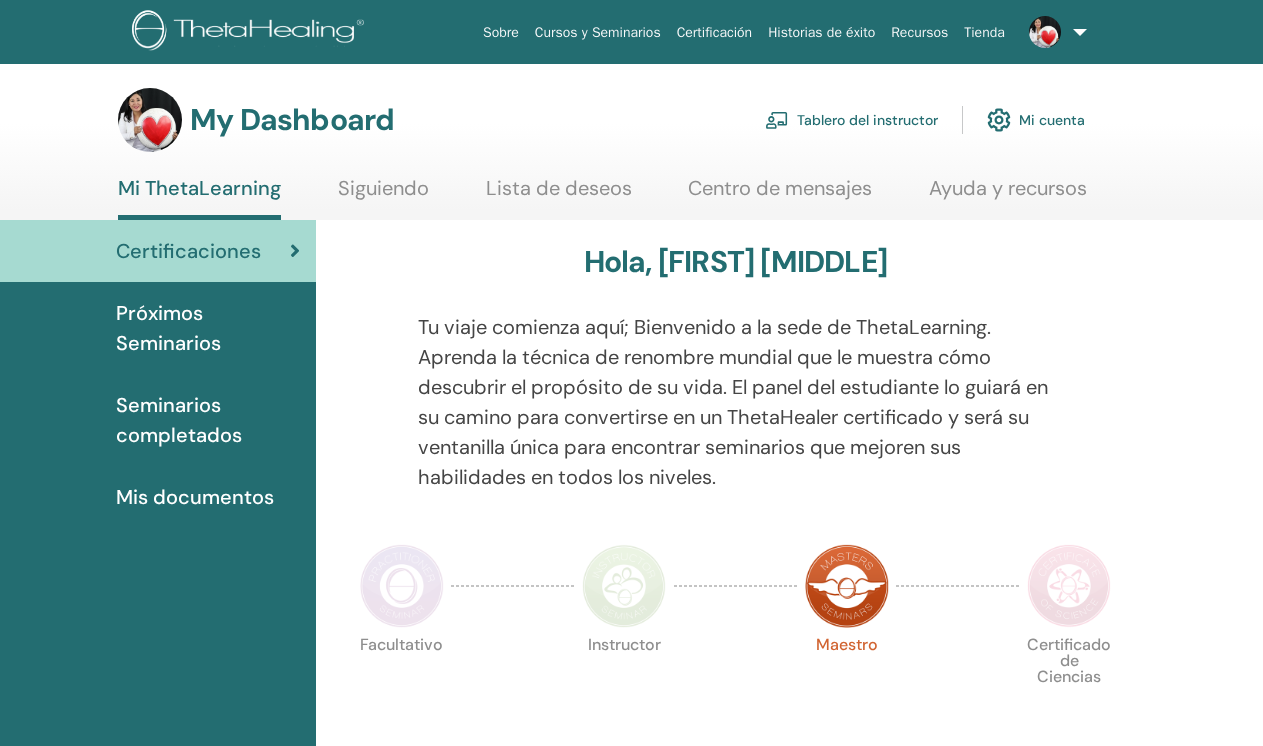 click on "Tablero del instructor" at bounding box center [851, 120] 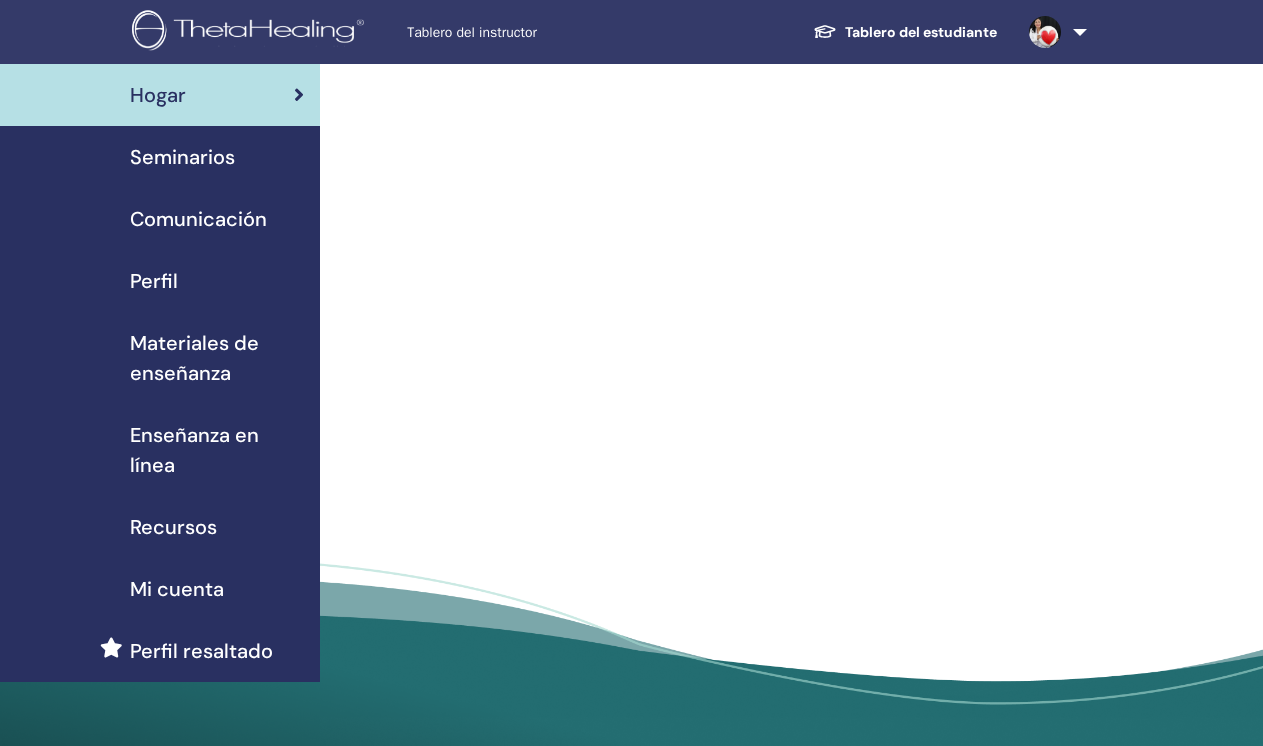scroll, scrollTop: 0, scrollLeft: 0, axis: both 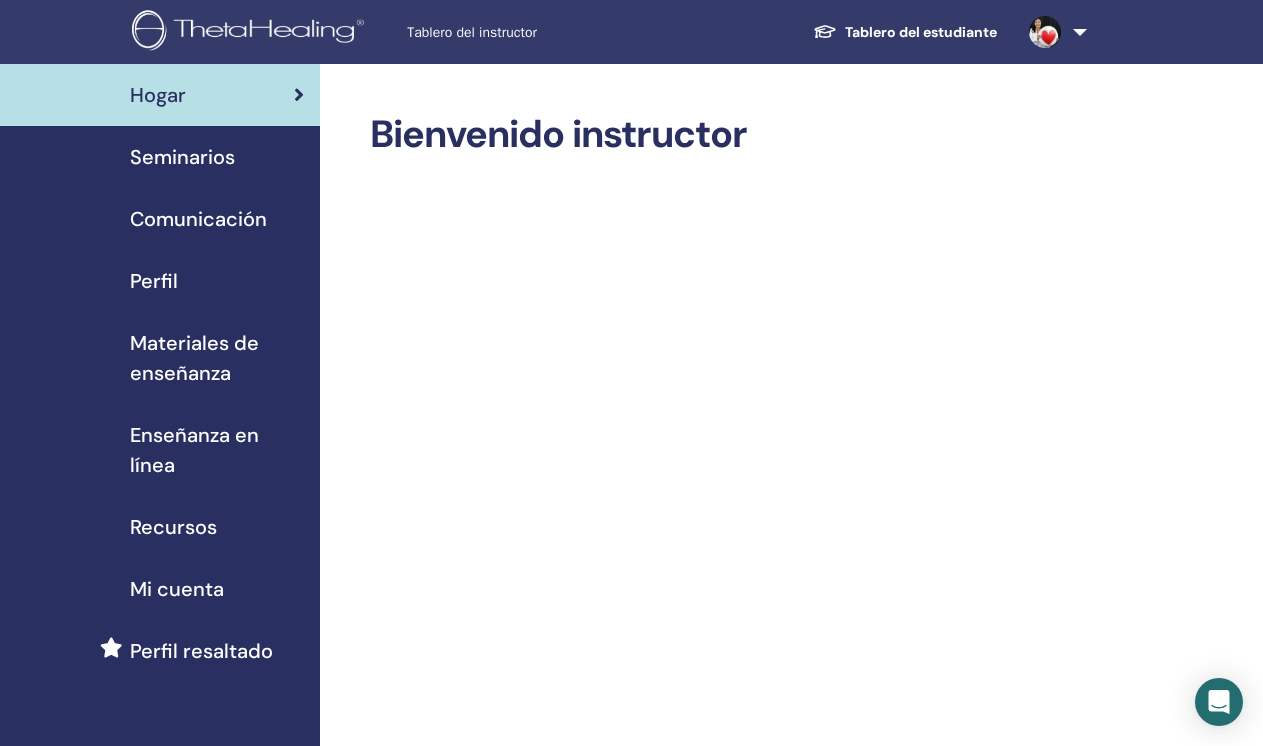 click on "Seminarios" at bounding box center (182, 157) 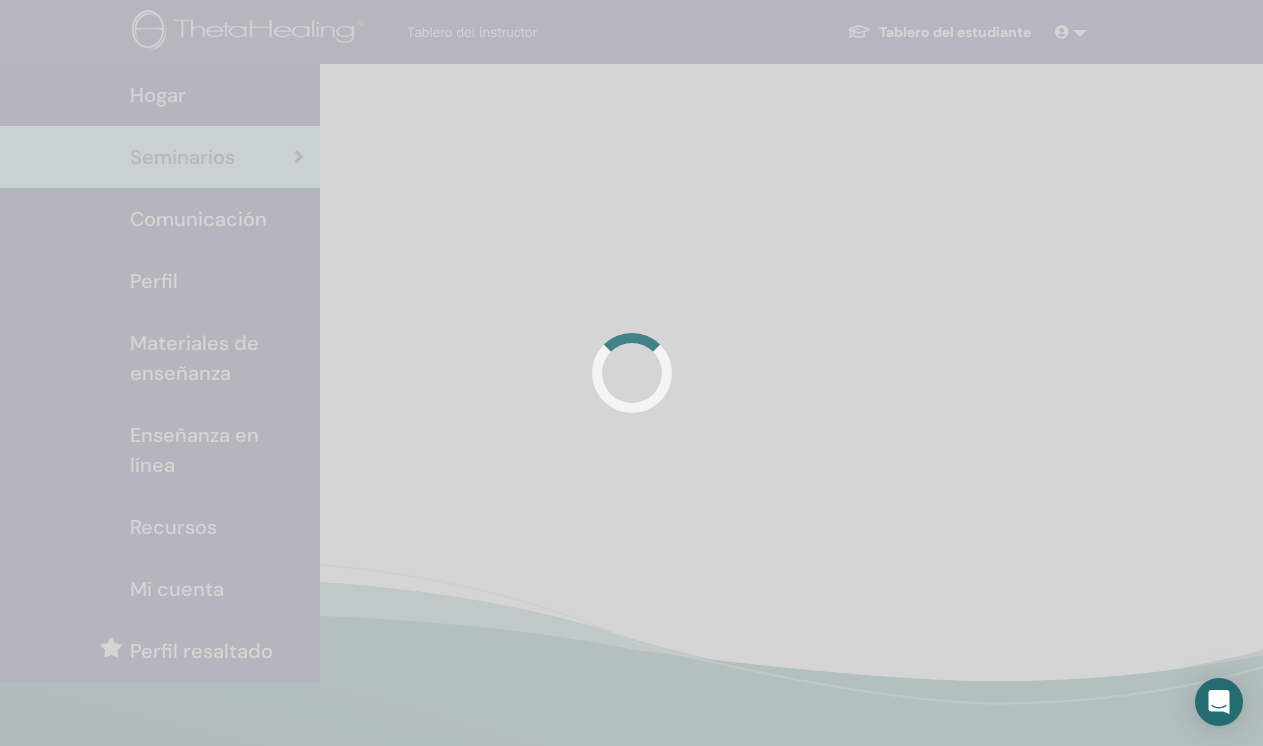 scroll, scrollTop: 0, scrollLeft: 0, axis: both 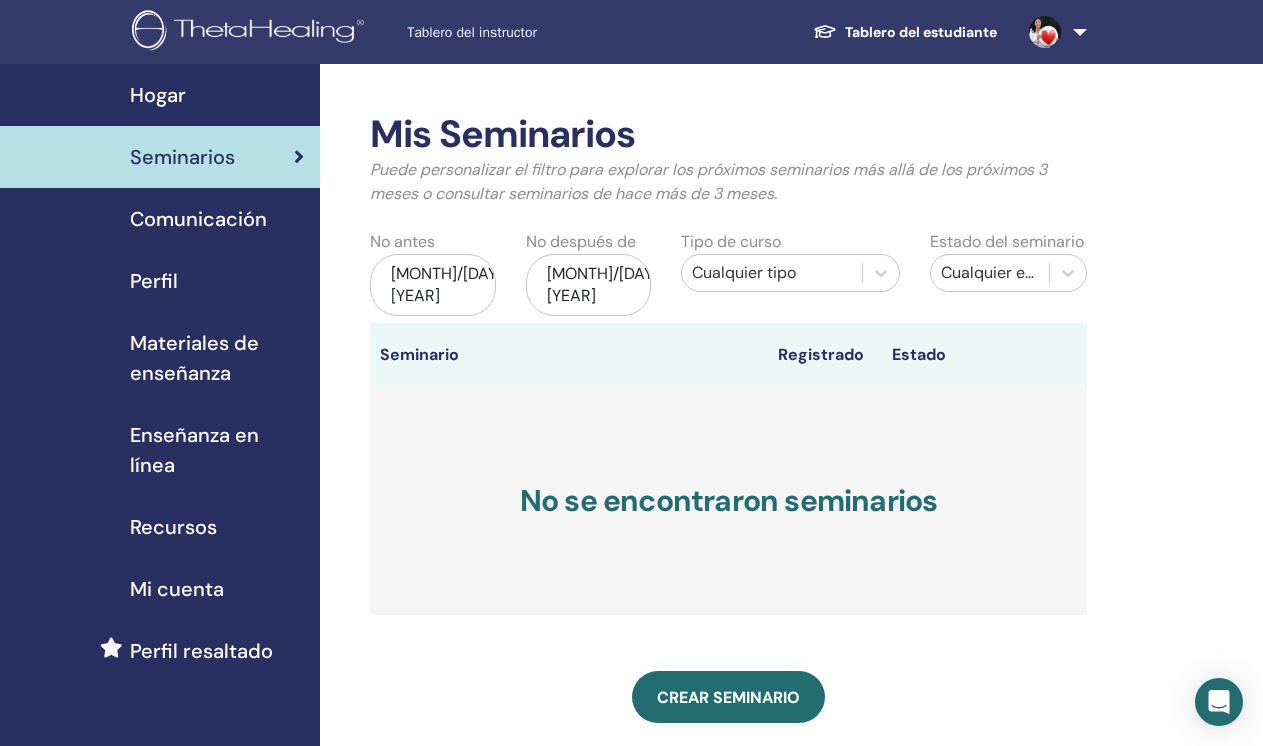click on "[MONTH]/[DAY], [YEAR]" at bounding box center [433, 285] 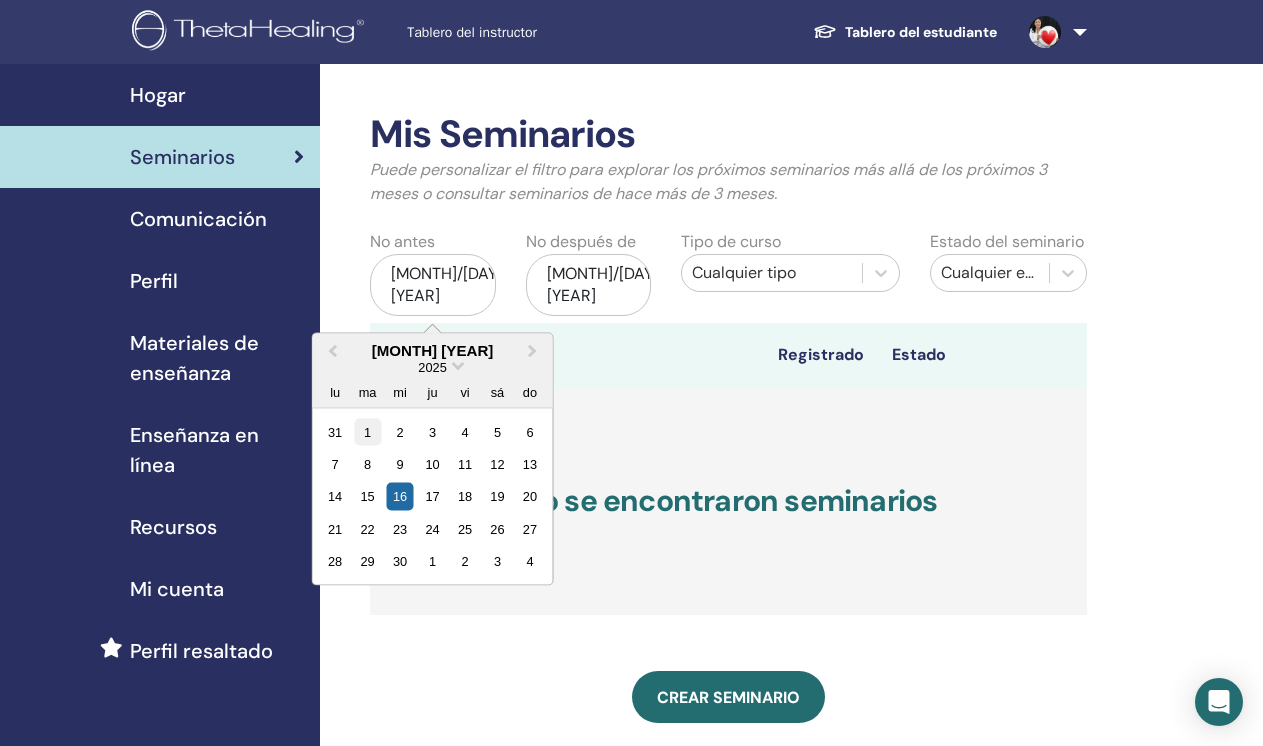 click on "1" at bounding box center (367, 431) 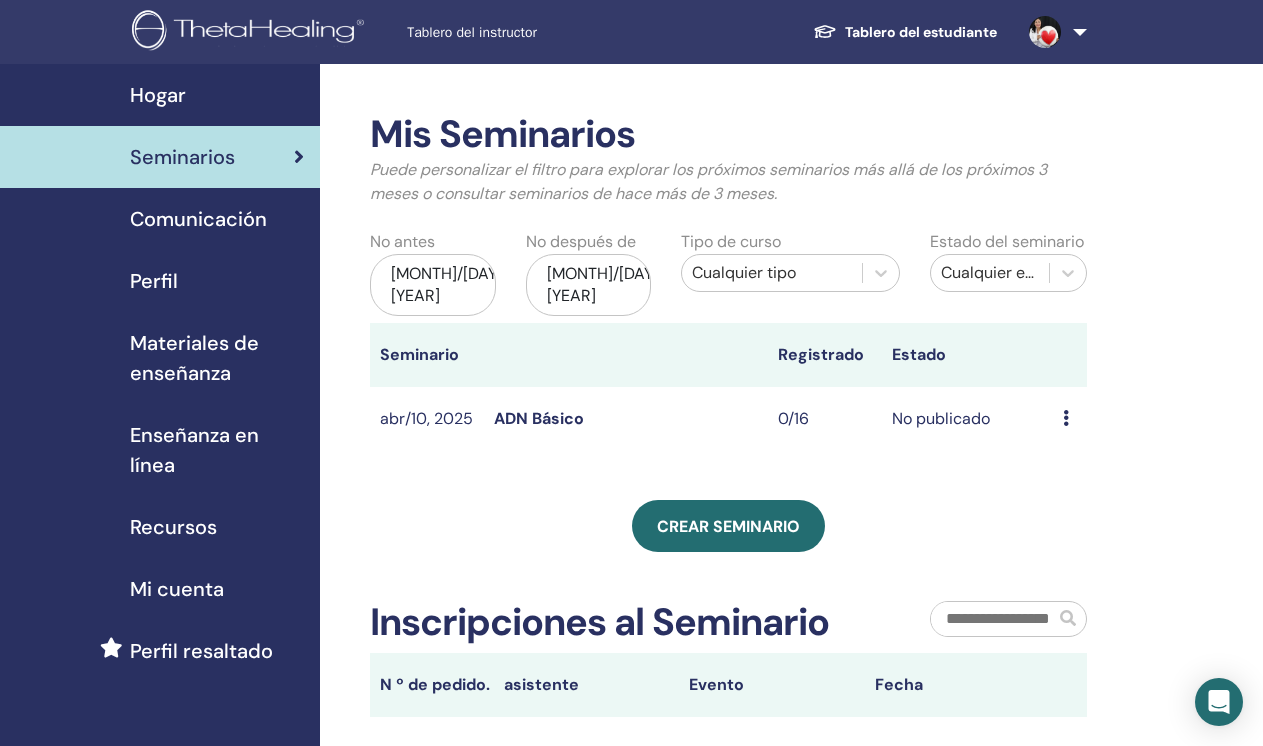 click on "ADN Básico" at bounding box center [539, 418] 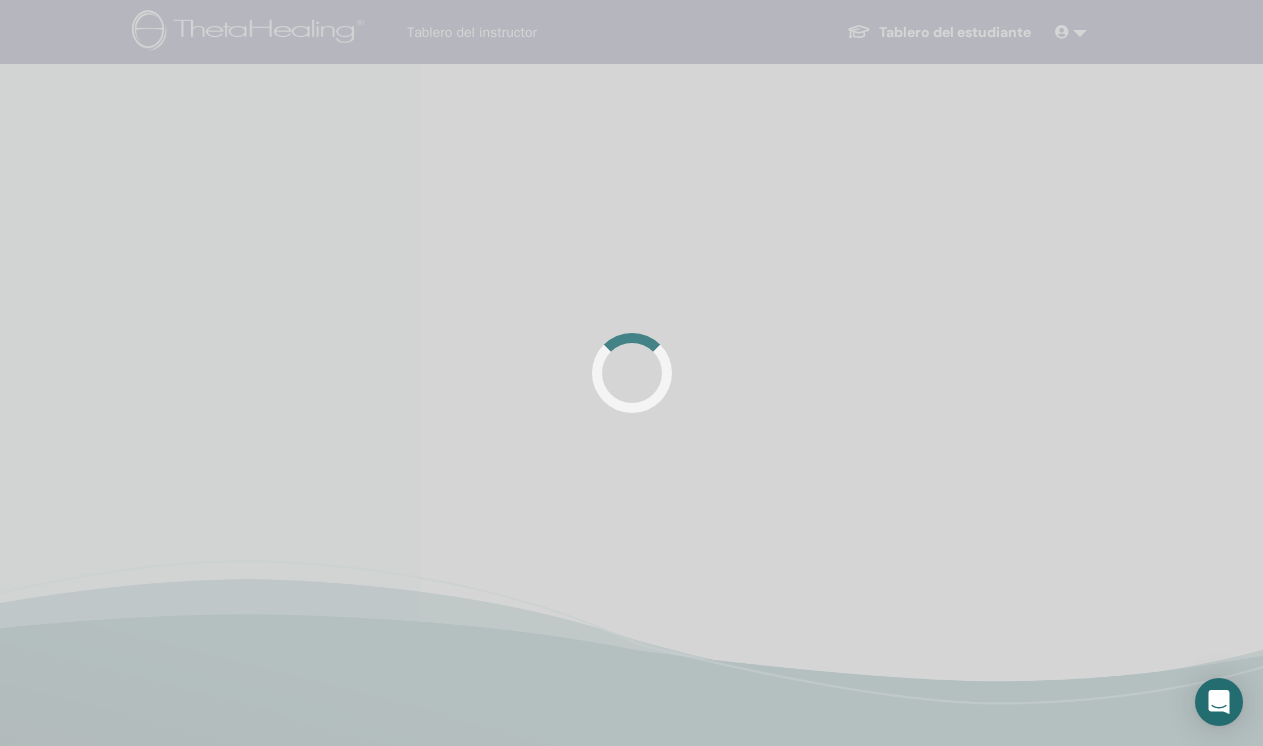 scroll, scrollTop: 0, scrollLeft: 0, axis: both 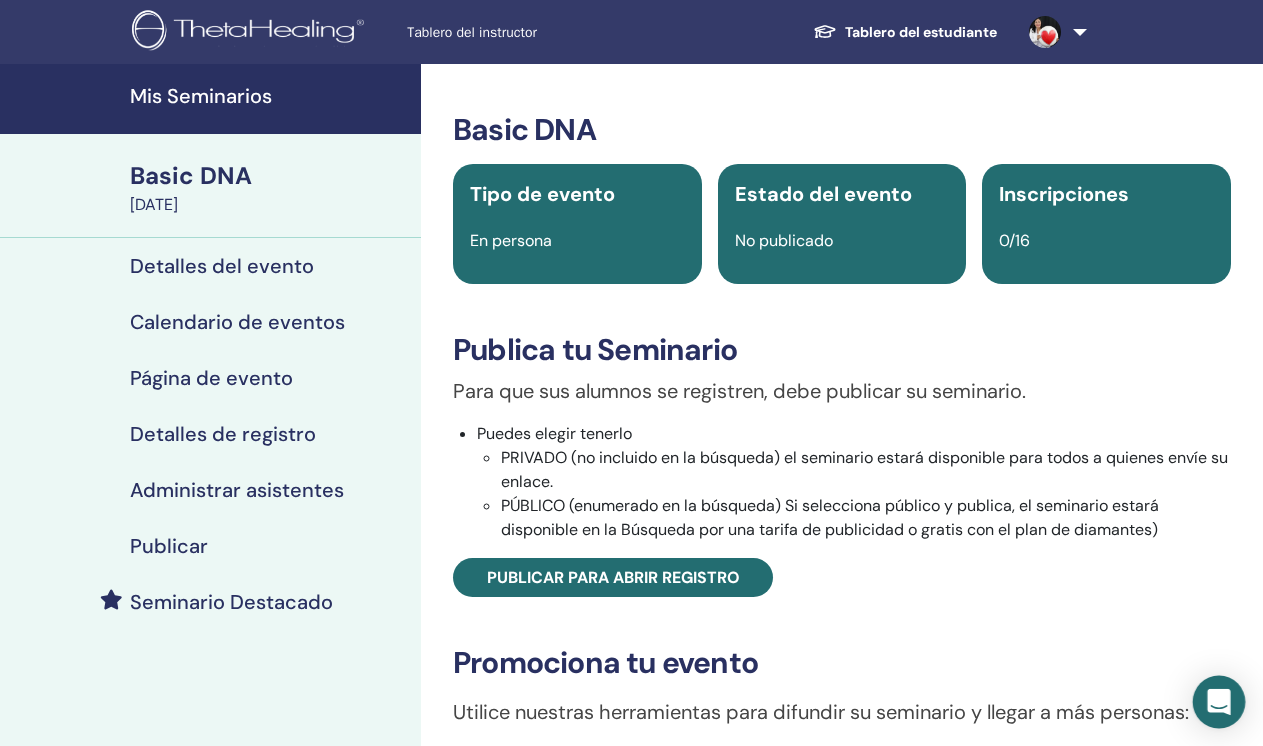 click at bounding box center [1219, 702] 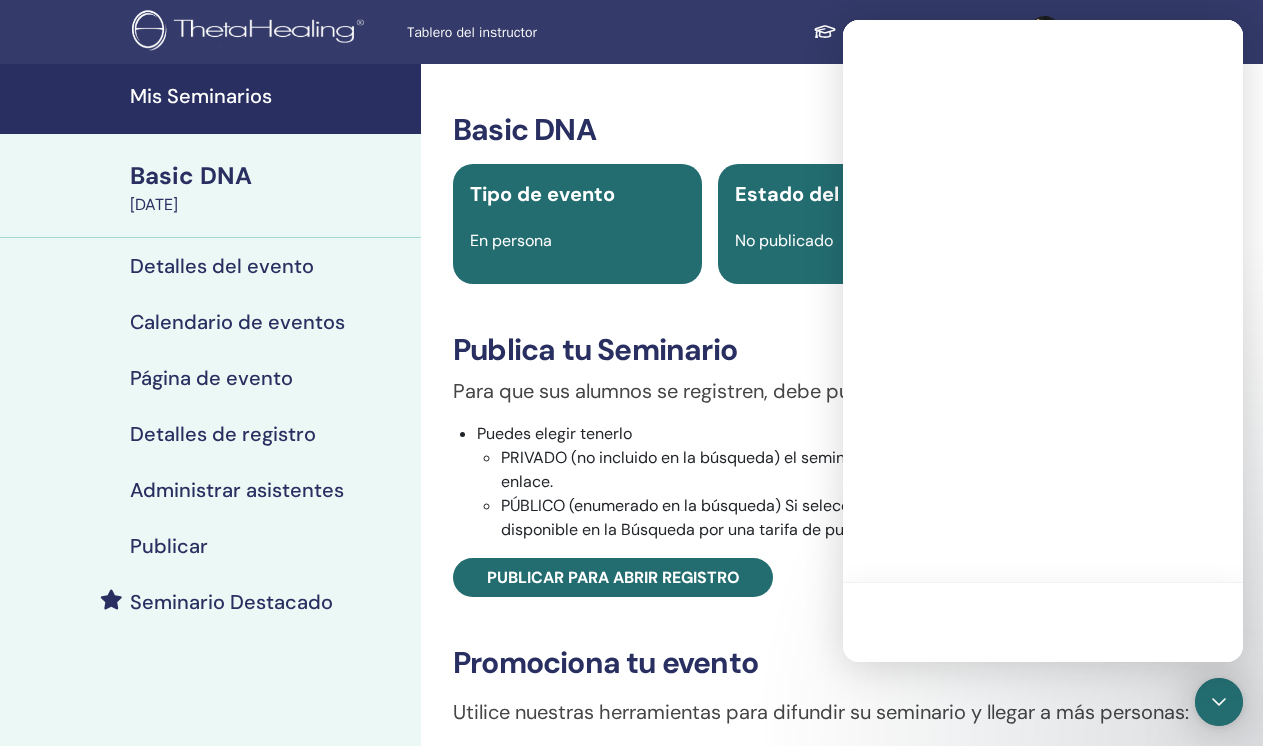 scroll, scrollTop: 0, scrollLeft: 0, axis: both 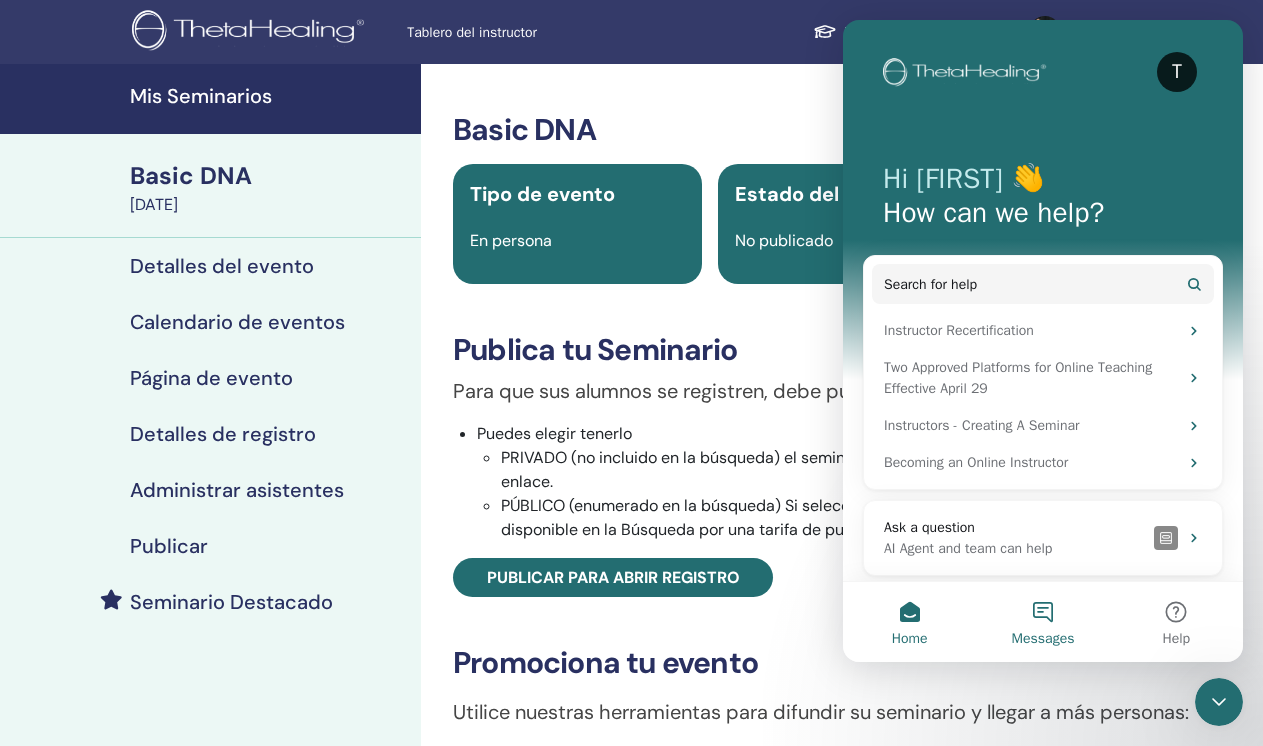 click on "Messages" at bounding box center (1042, 622) 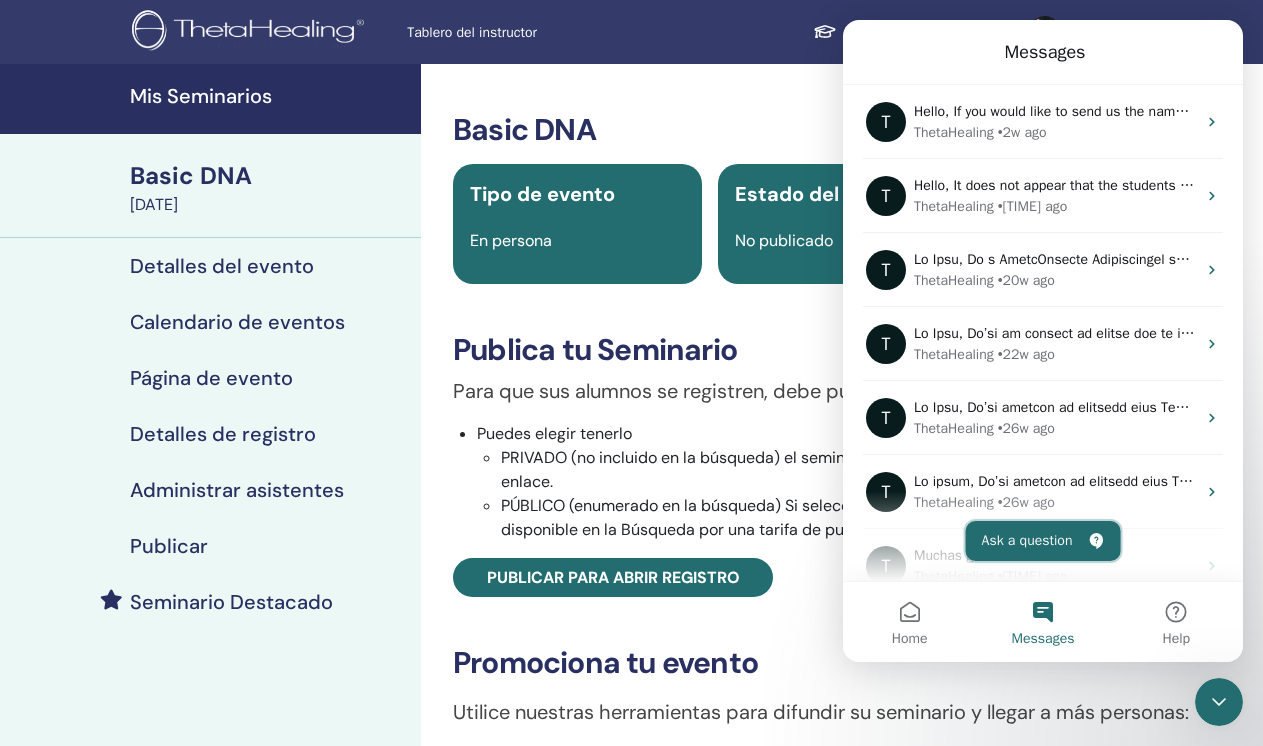 click on "Ask a question" at bounding box center (1043, 541) 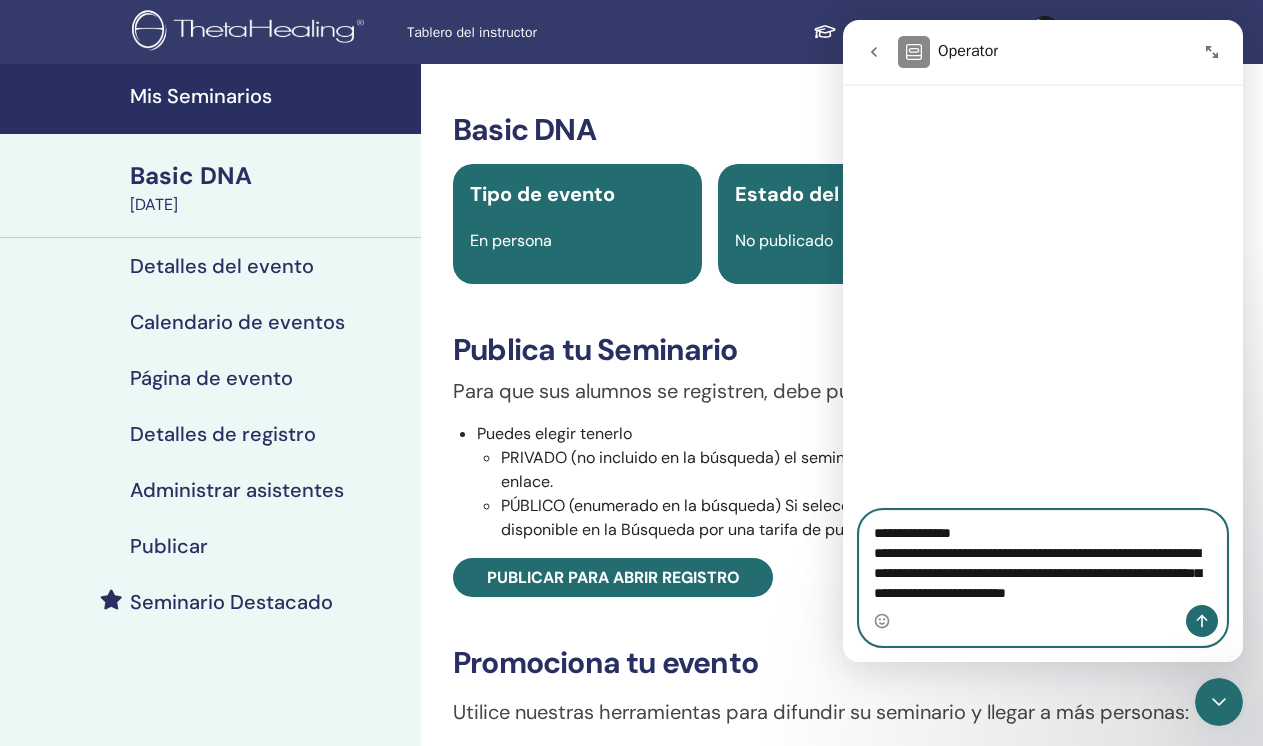 paste on "**********" 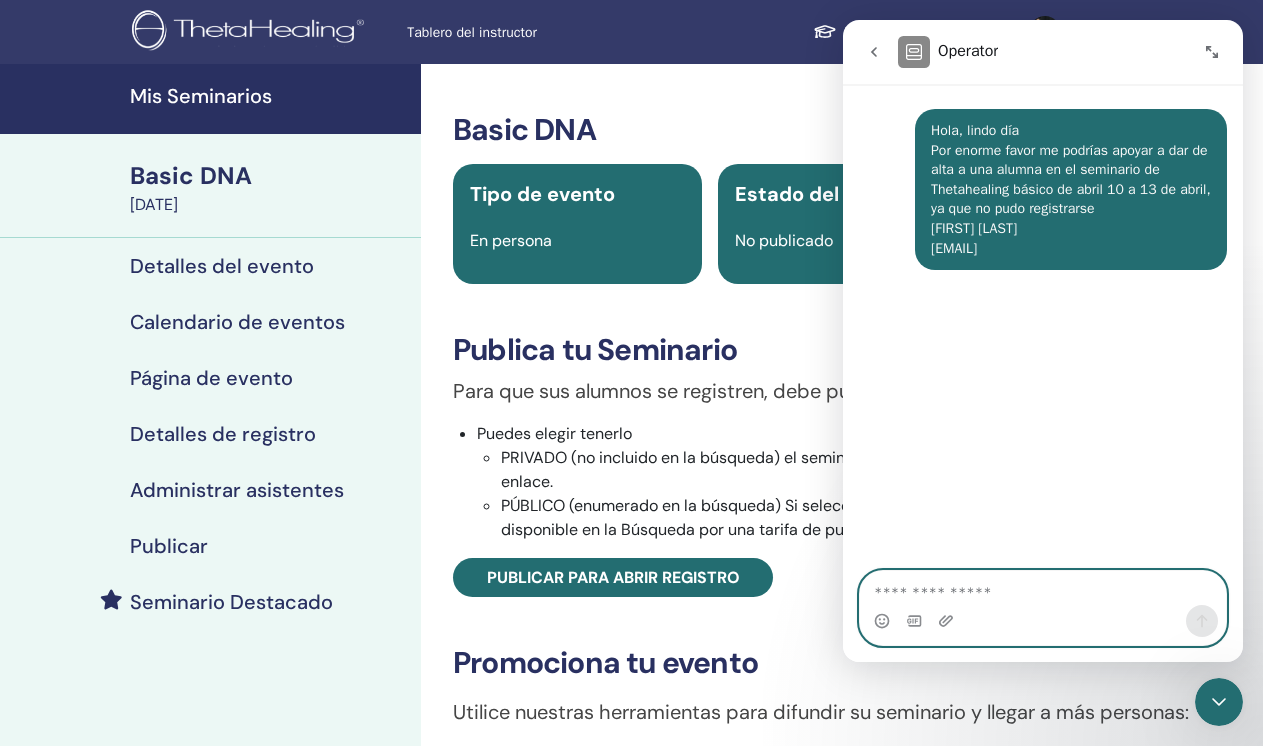 type 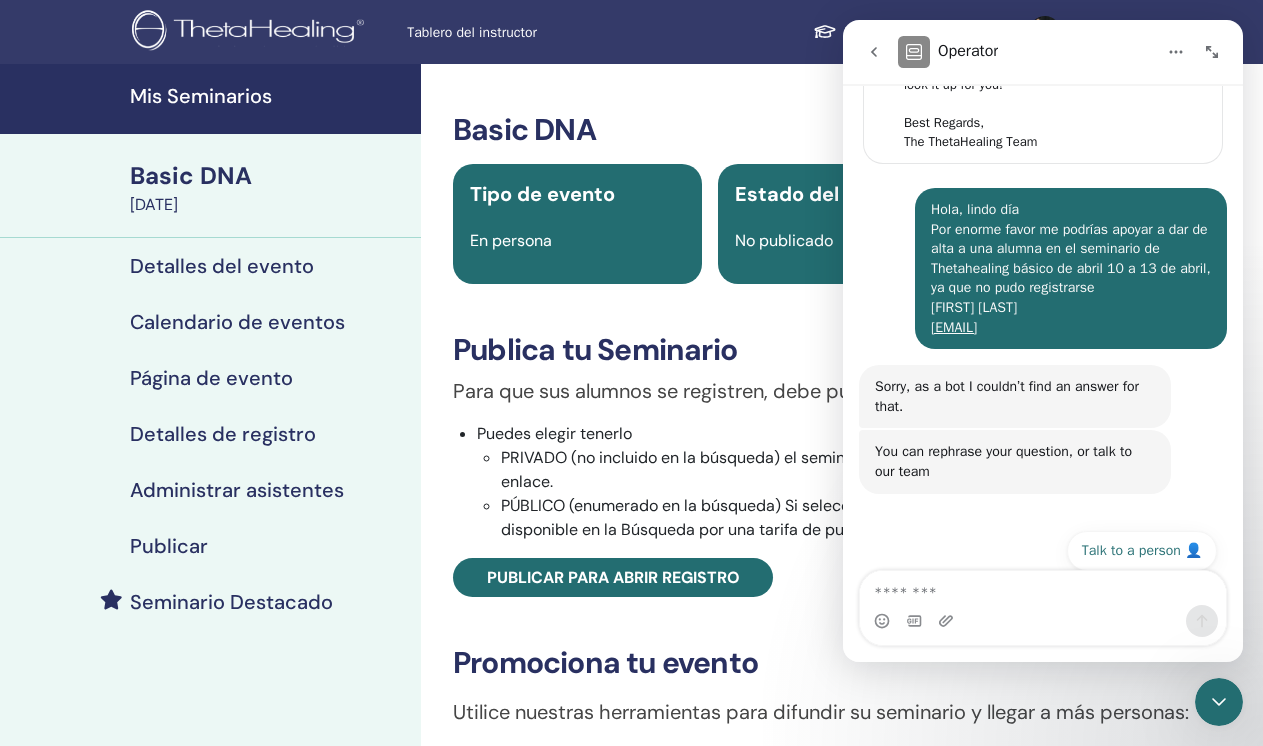 scroll, scrollTop: 251, scrollLeft: 0, axis: vertical 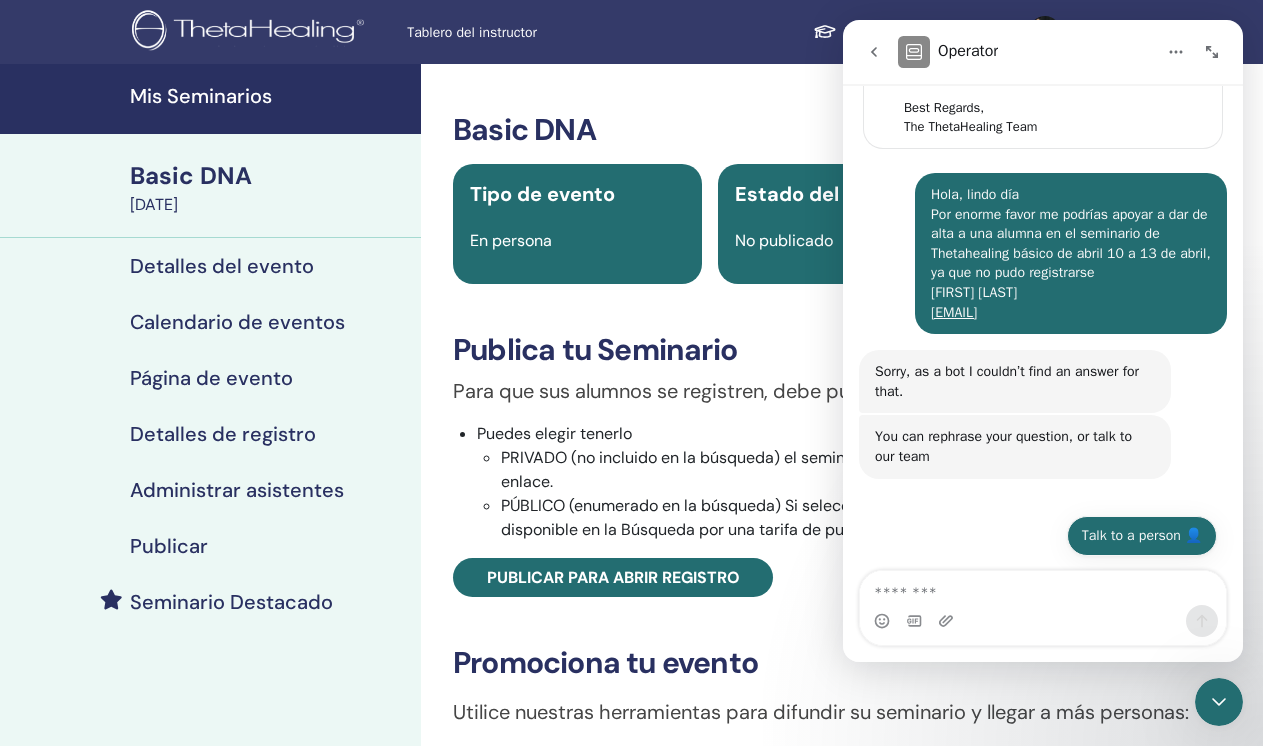 click on "Talk to a person 👤" at bounding box center (1142, 536) 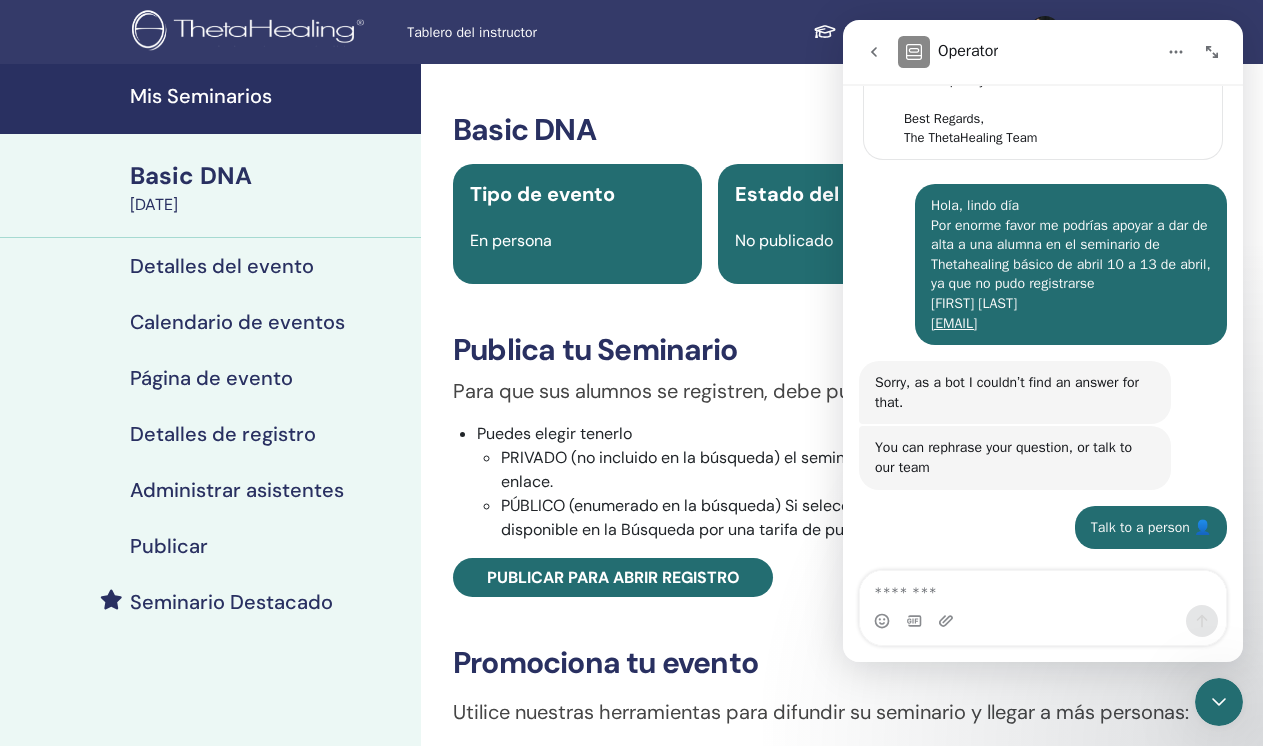 scroll, scrollTop: 240, scrollLeft: 0, axis: vertical 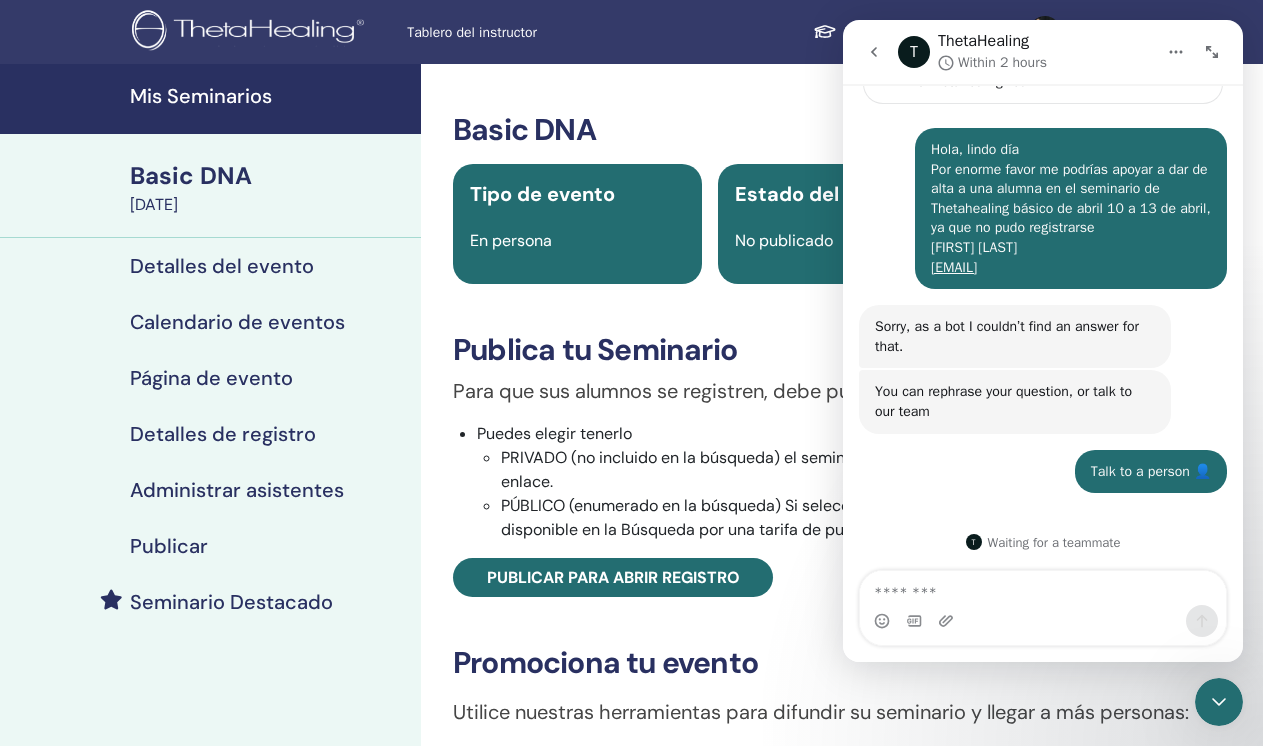 drag, startPoint x: 1103, startPoint y: 331, endPoint x: 928, endPoint y: 186, distance: 227.26636 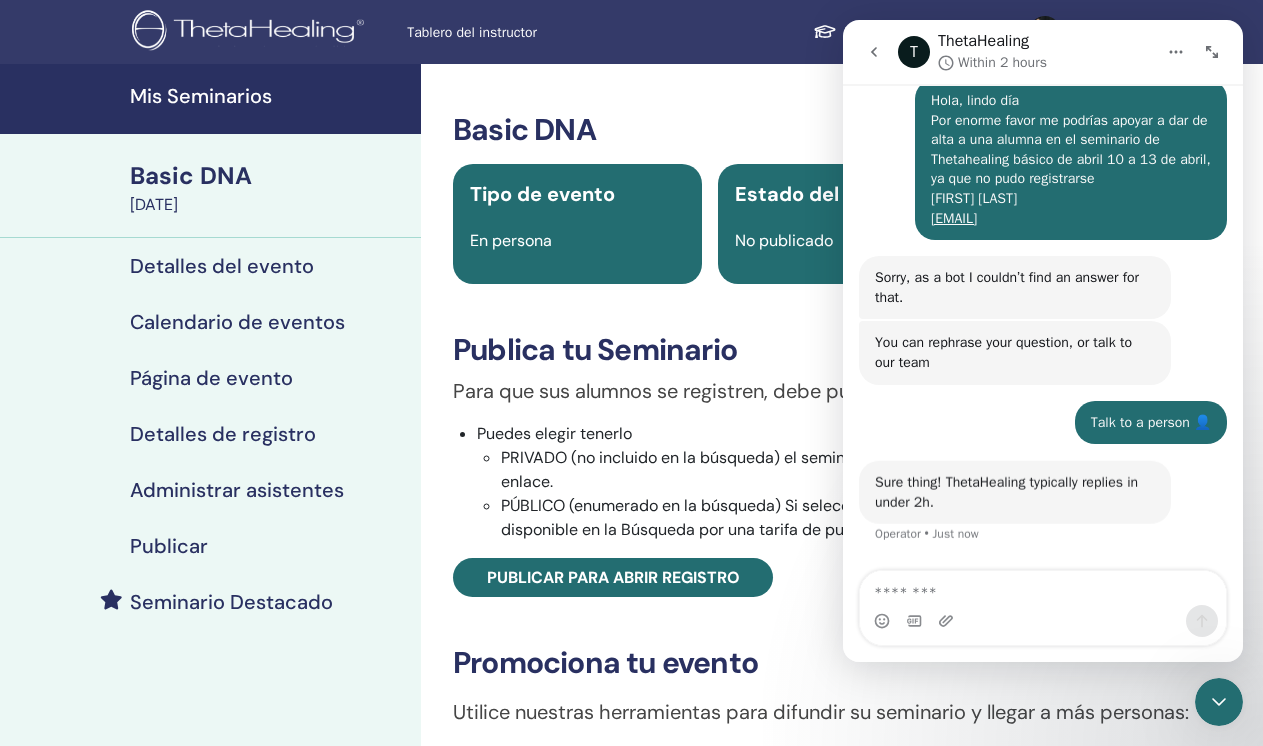 scroll, scrollTop: 395, scrollLeft: 0, axis: vertical 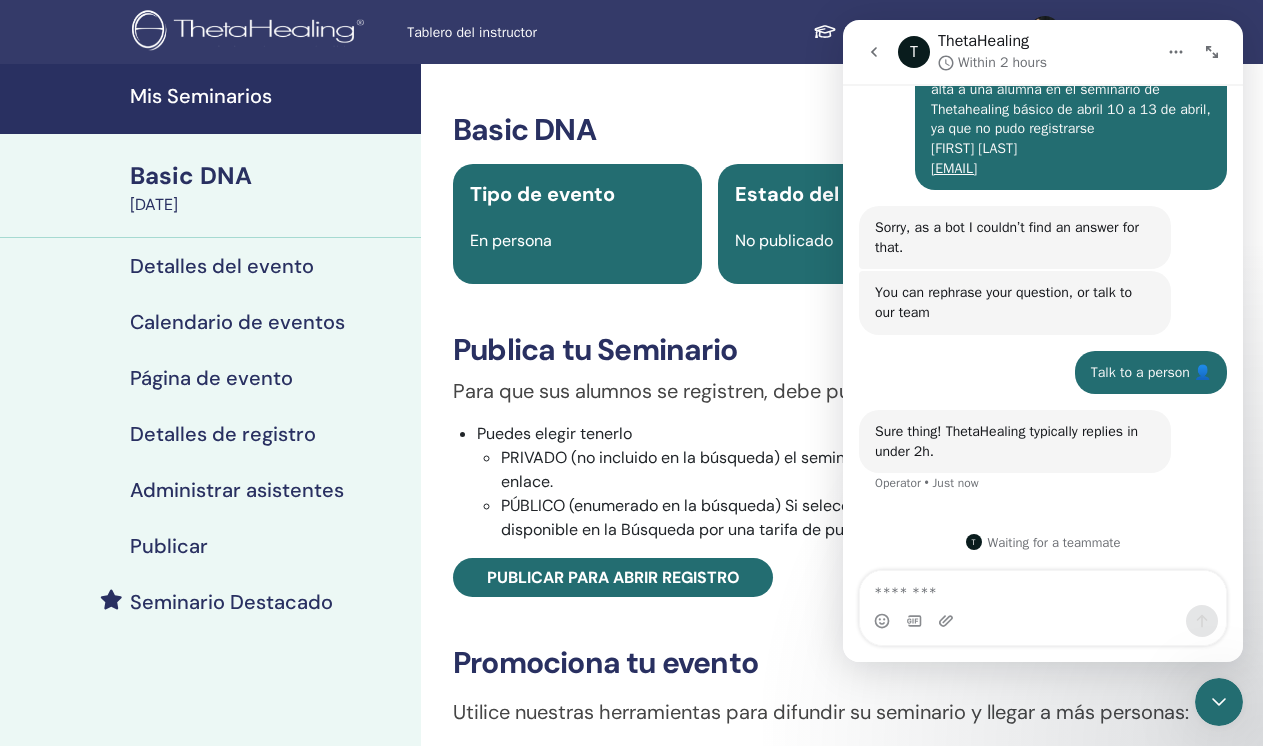 copy on "Hola, lindo día Por enorme favor me podrías apoyar a dar de alta a una alumna en el seminario de Thetahealing básico de abril 10 a 13 de abril, ya que no pudo registrarse  [FIRST] [LAST]  [EMAIL]" 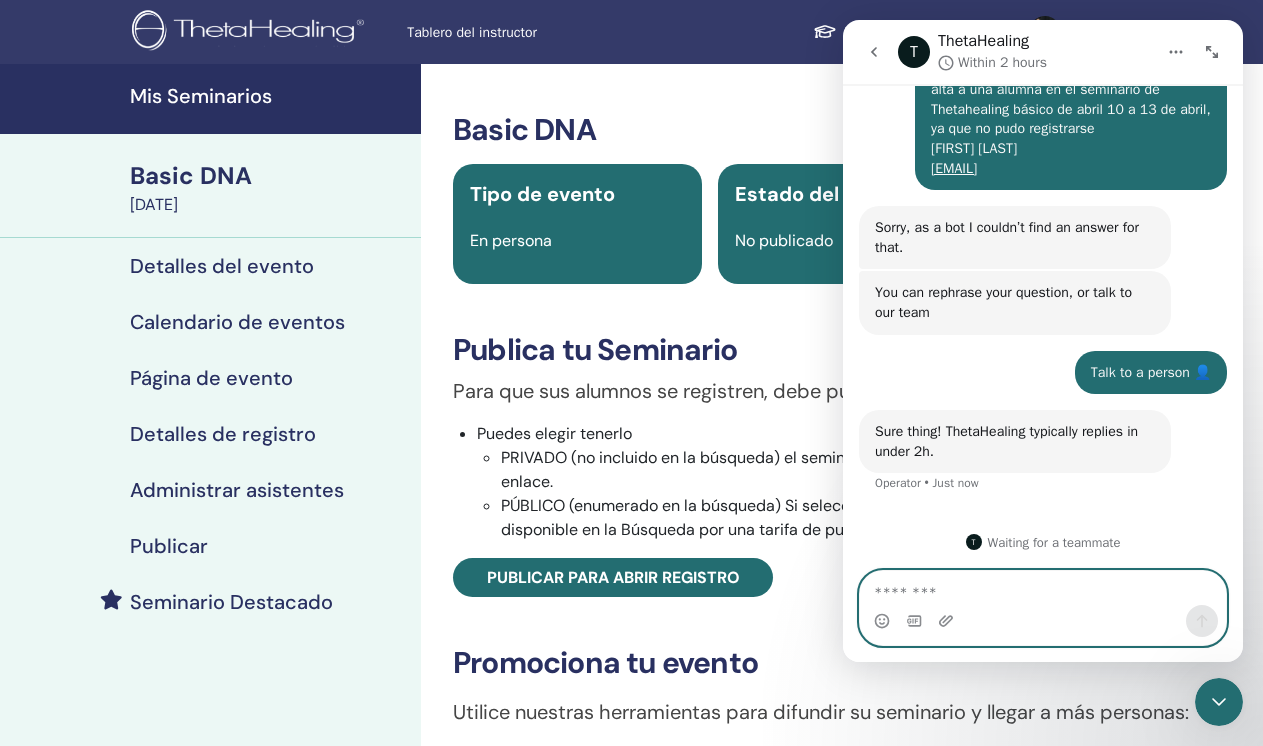 click at bounding box center (1043, 588) 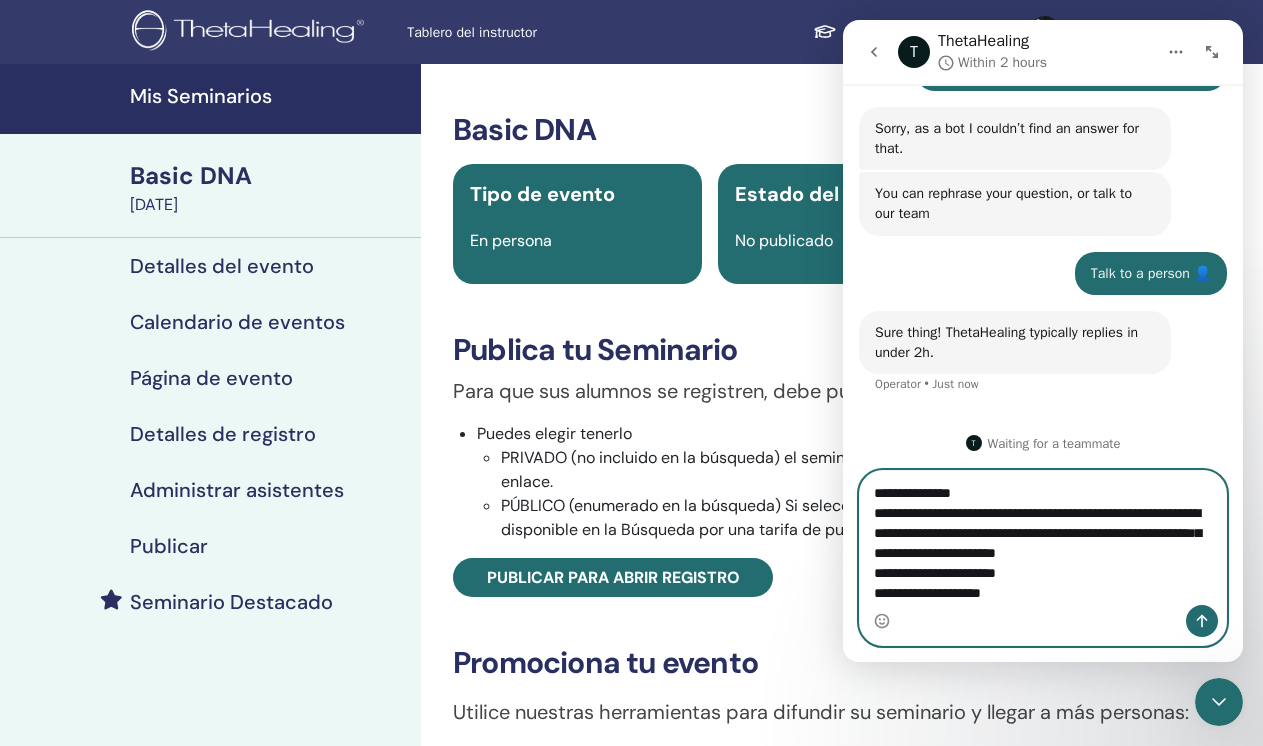 scroll, scrollTop: 495, scrollLeft: 0, axis: vertical 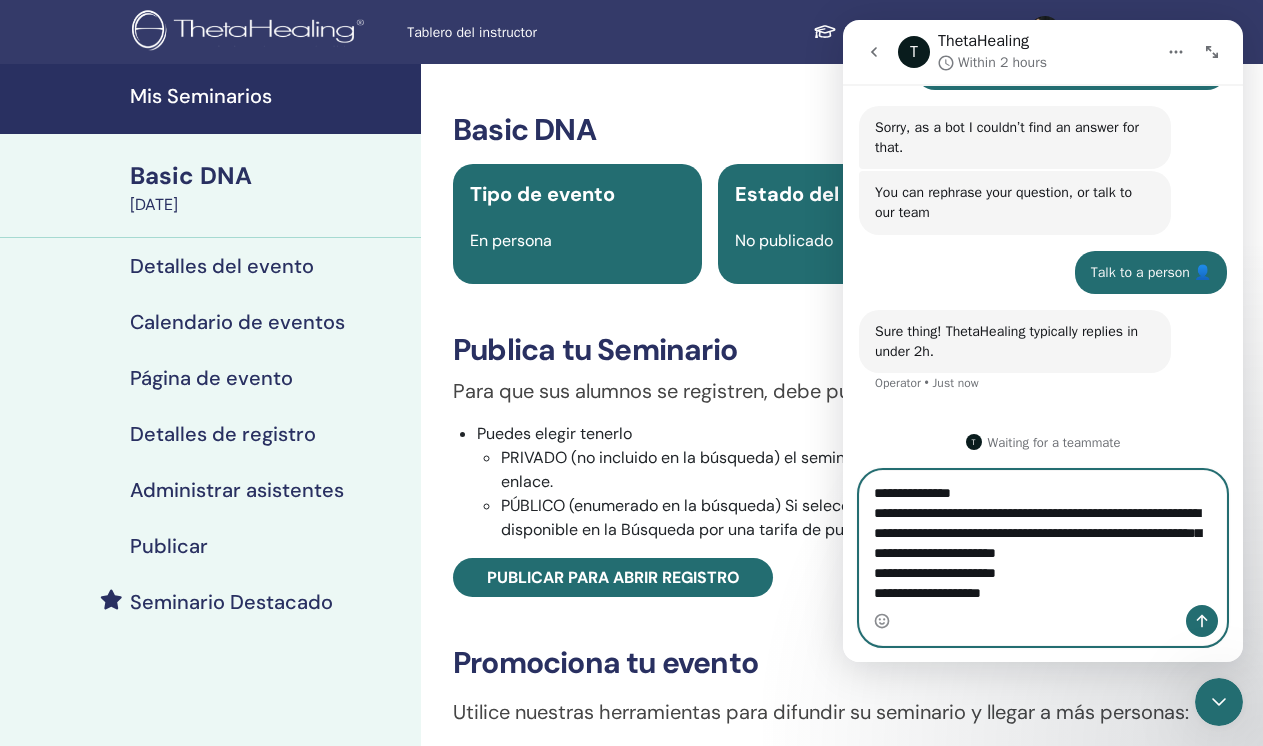 type 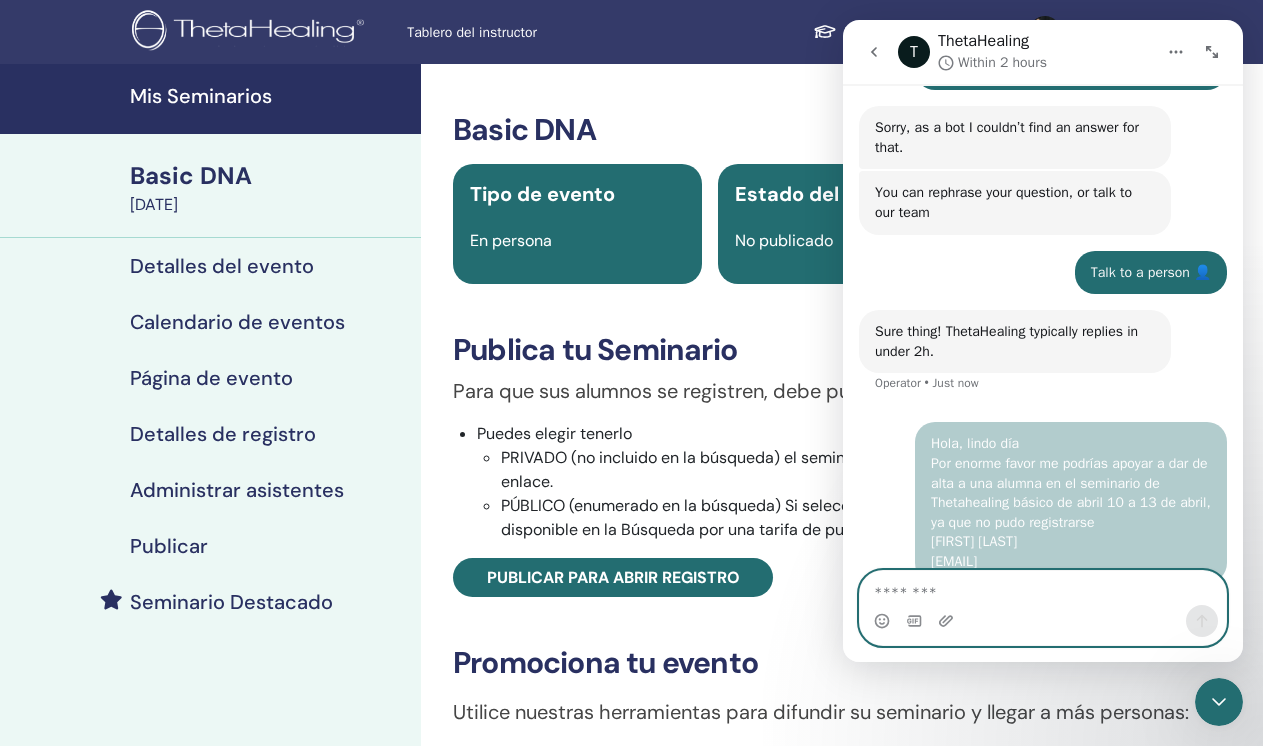 scroll, scrollTop: 572, scrollLeft: 0, axis: vertical 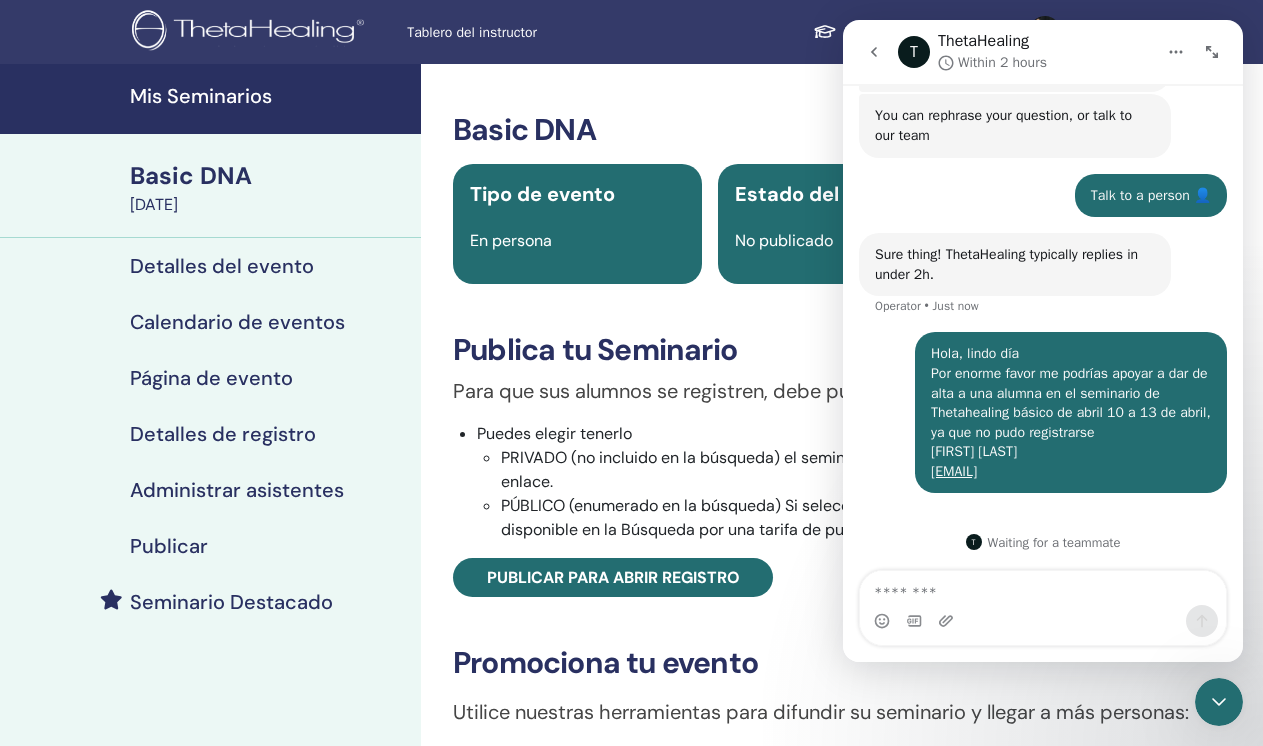 click on "Basic DNA" at bounding box center (842, 130) 